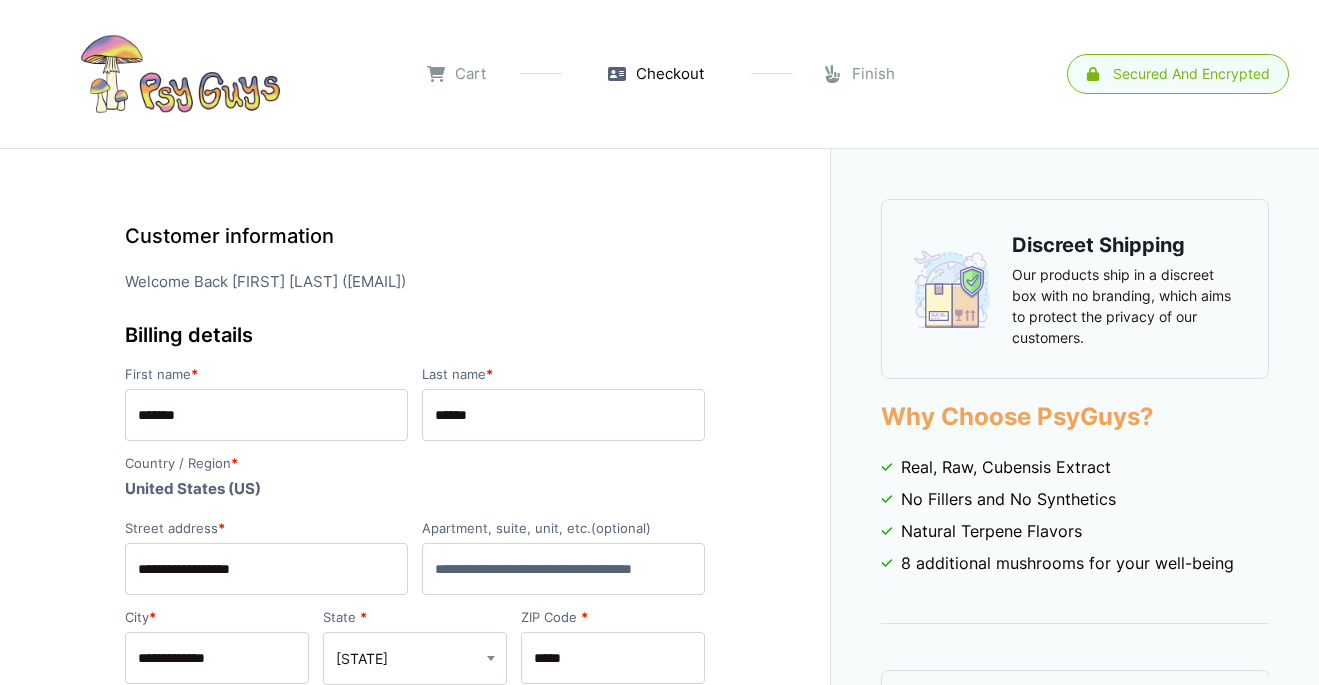 select on "**" 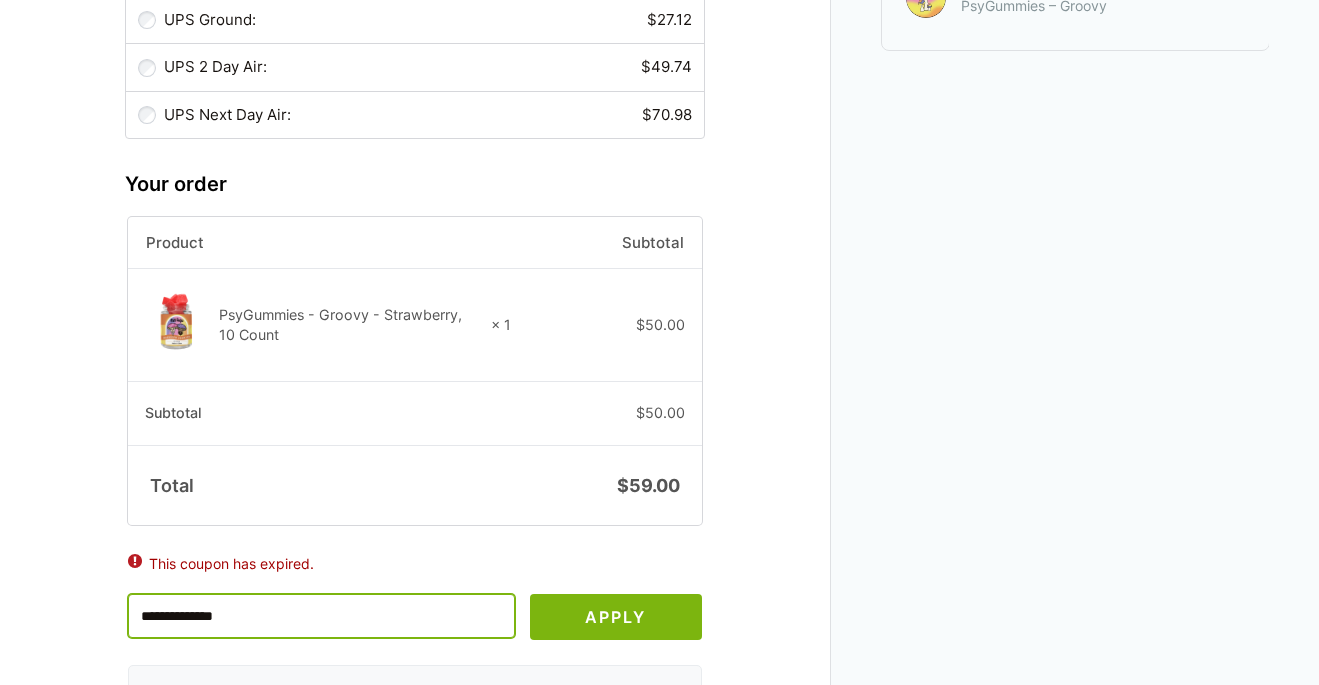 drag, startPoint x: 266, startPoint y: 585, endPoint x: 54, endPoint y: 493, distance: 231.10172 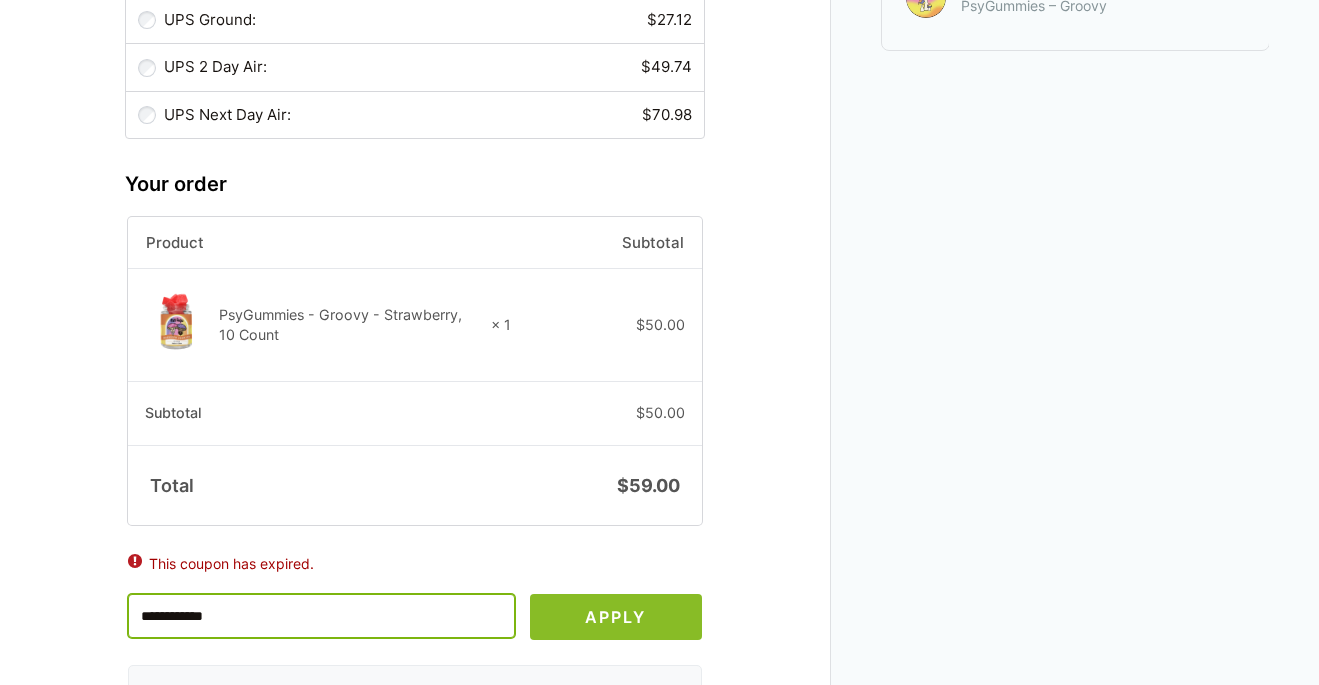type on "**********" 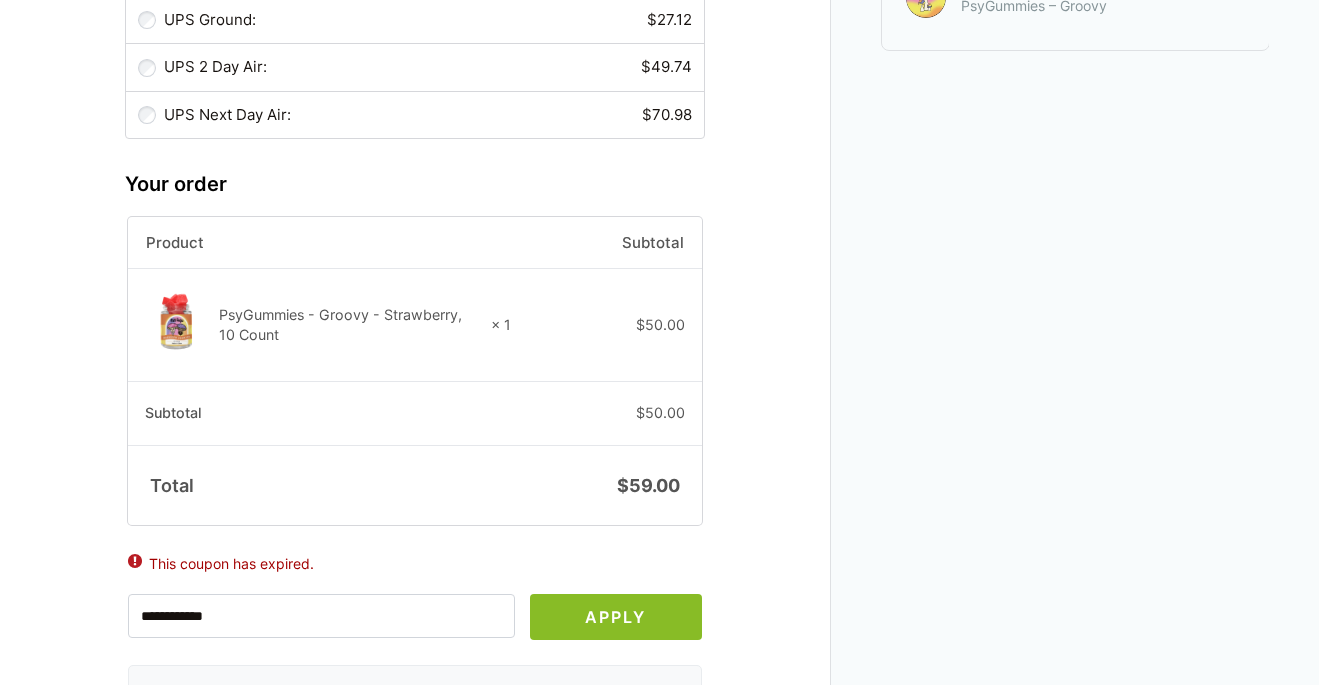 click on "Apply" at bounding box center (616, 617) 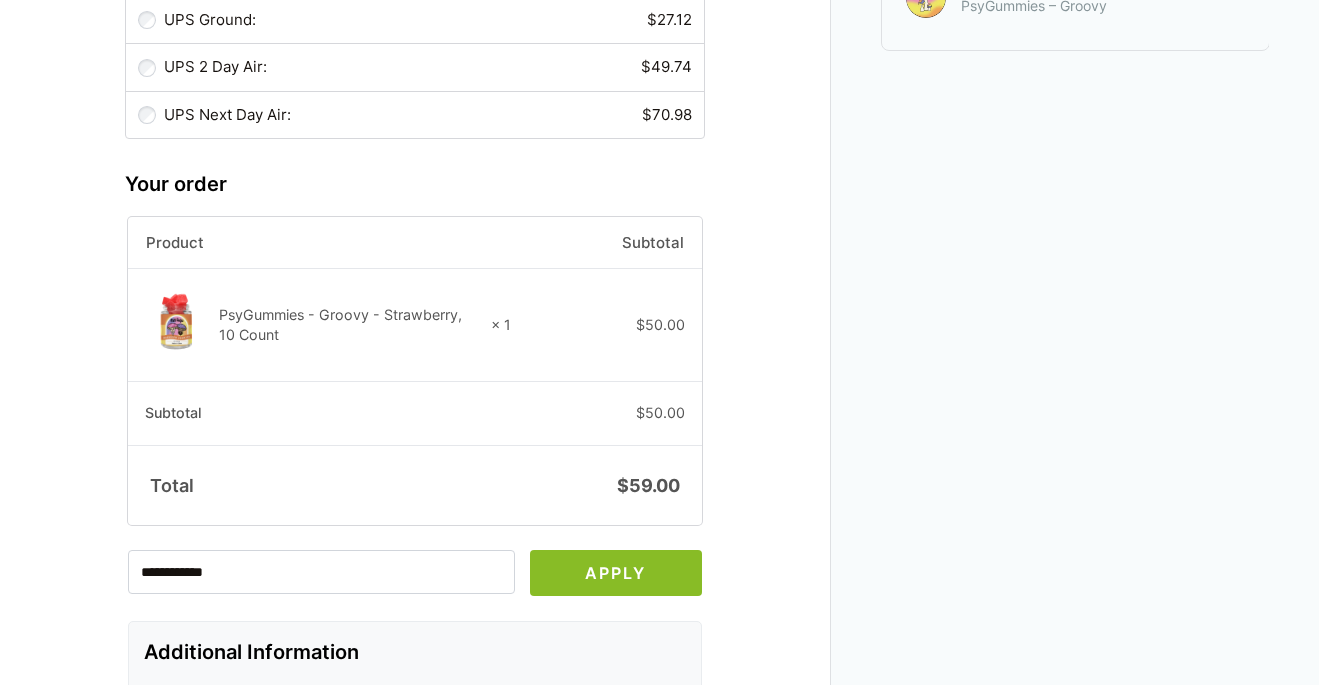 click on "Apply" at bounding box center (616, 573) 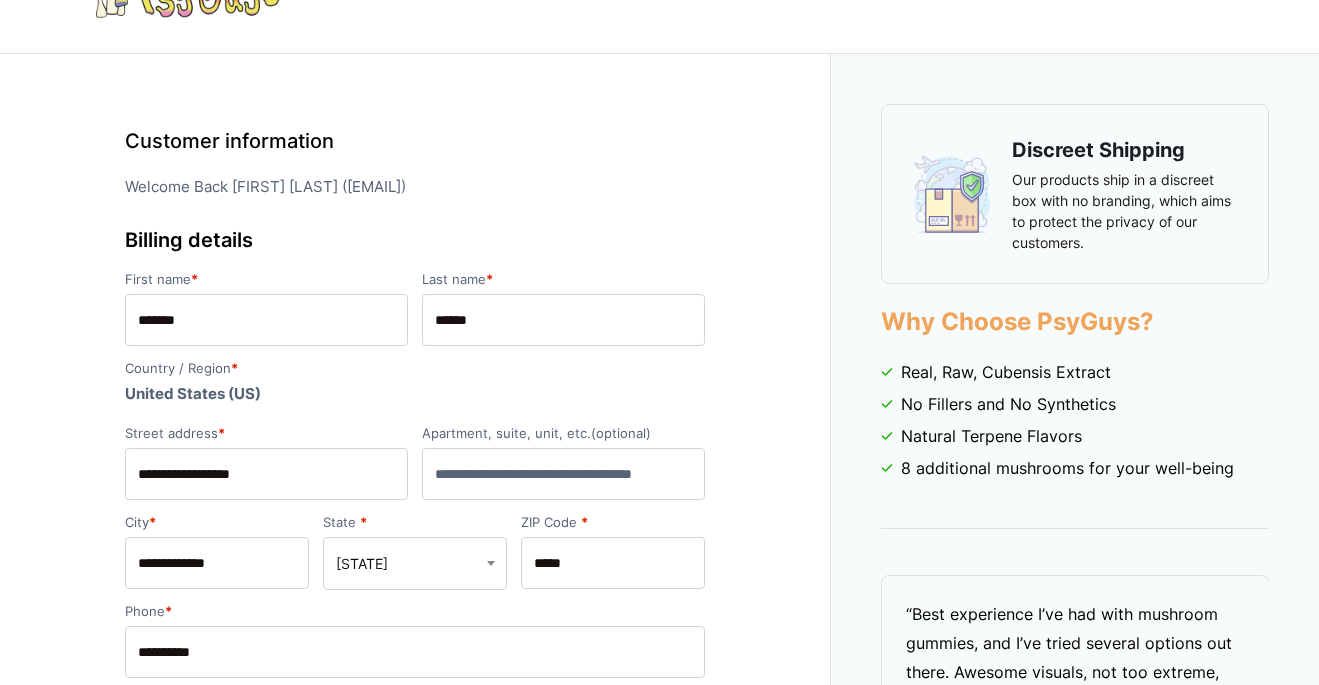 scroll, scrollTop: 0, scrollLeft: 0, axis: both 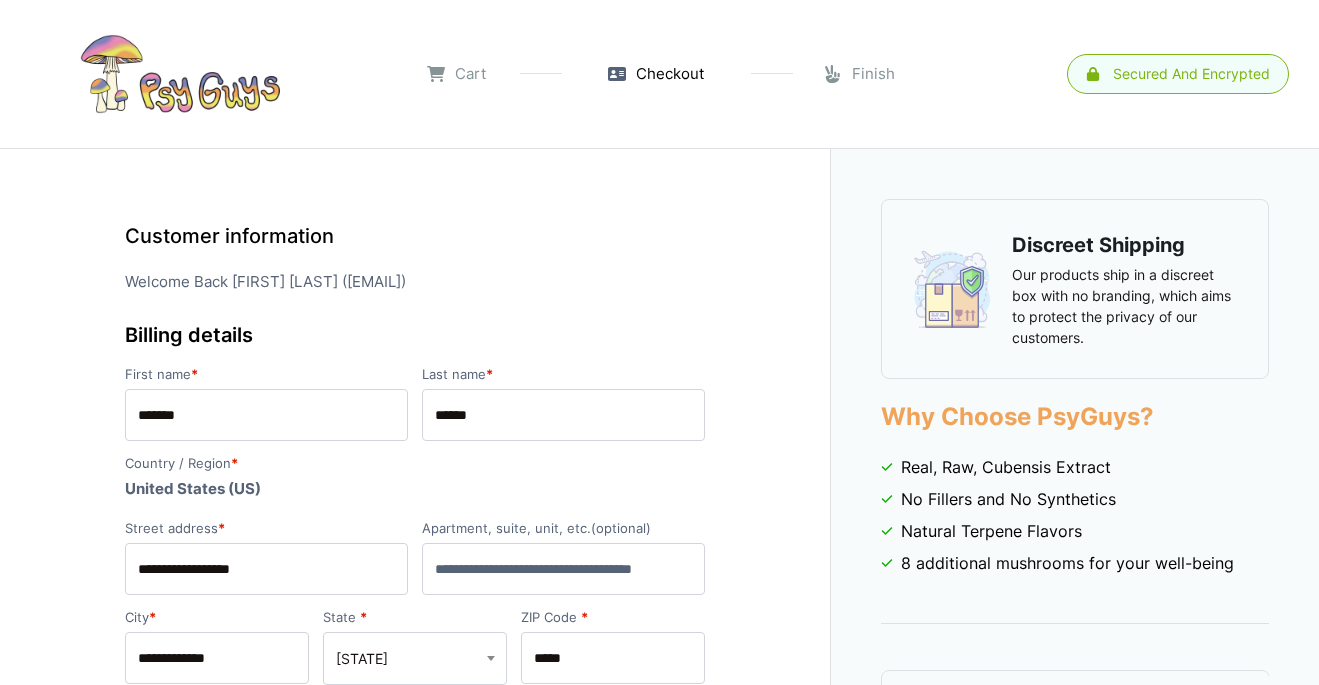 click on "Discreet Shipping Our products ship in a discreet box with no branding, which aims to protect the privacy of our customers.
Show Order Summary
$ 59.00
Product
Subtotal
PsyGummies - Groovy - Strawberry, 10 Count  						  × 1
$ 50.00
Subtotal
$ 50.00
Shipping
USPS Priority Mail®:  $ 9.00
USPS Priority Mail Express™ (1-2 days):  $ 47.80
UPS Ground:  $ 27.12
UPS 2 Day Air:  $ 49.74
UPS Next Day Air:  $ 70.98
Total
$ 59.00
Apply" at bounding box center [415, 1451] 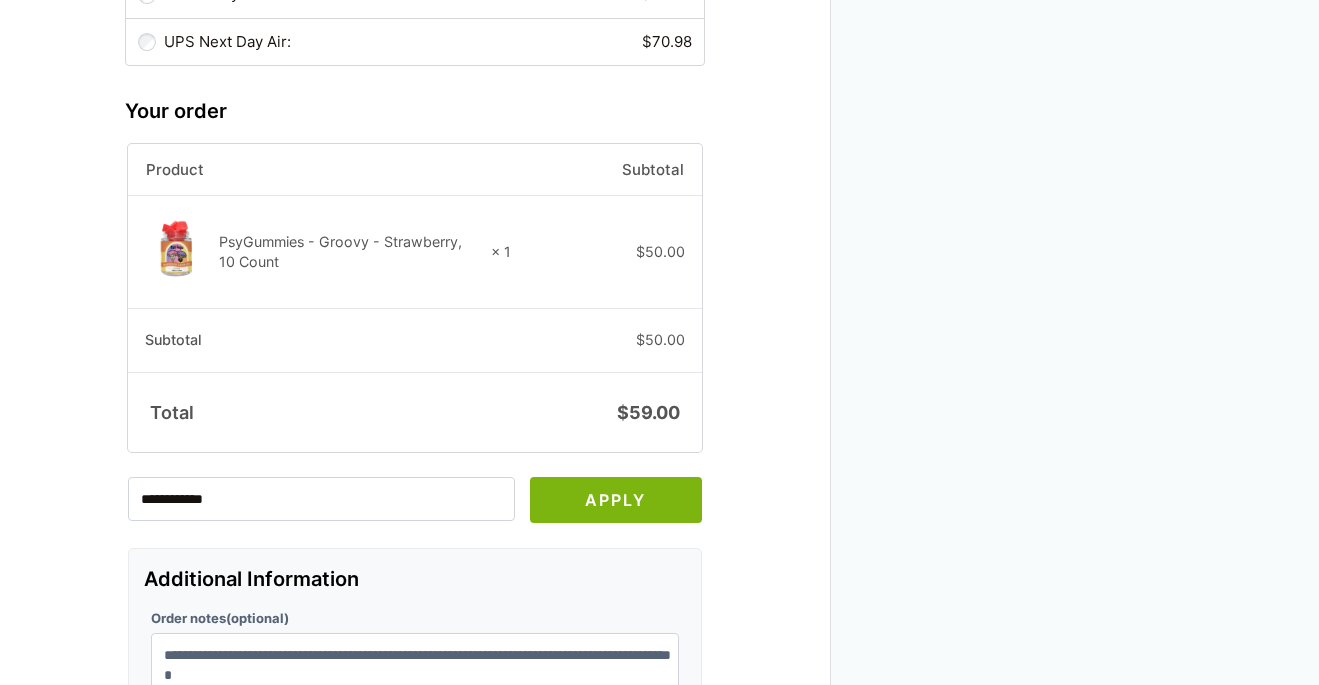 scroll, scrollTop: 1353, scrollLeft: 0, axis: vertical 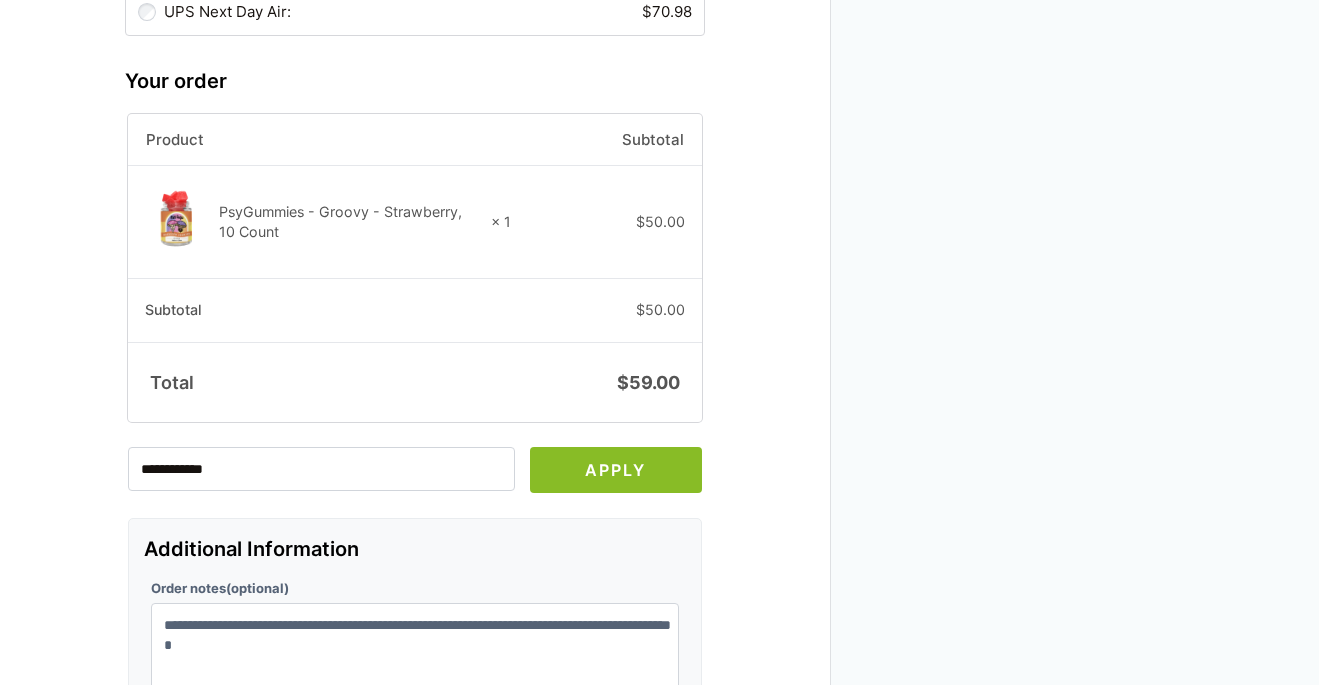 click on "Apply" at bounding box center (616, 470) 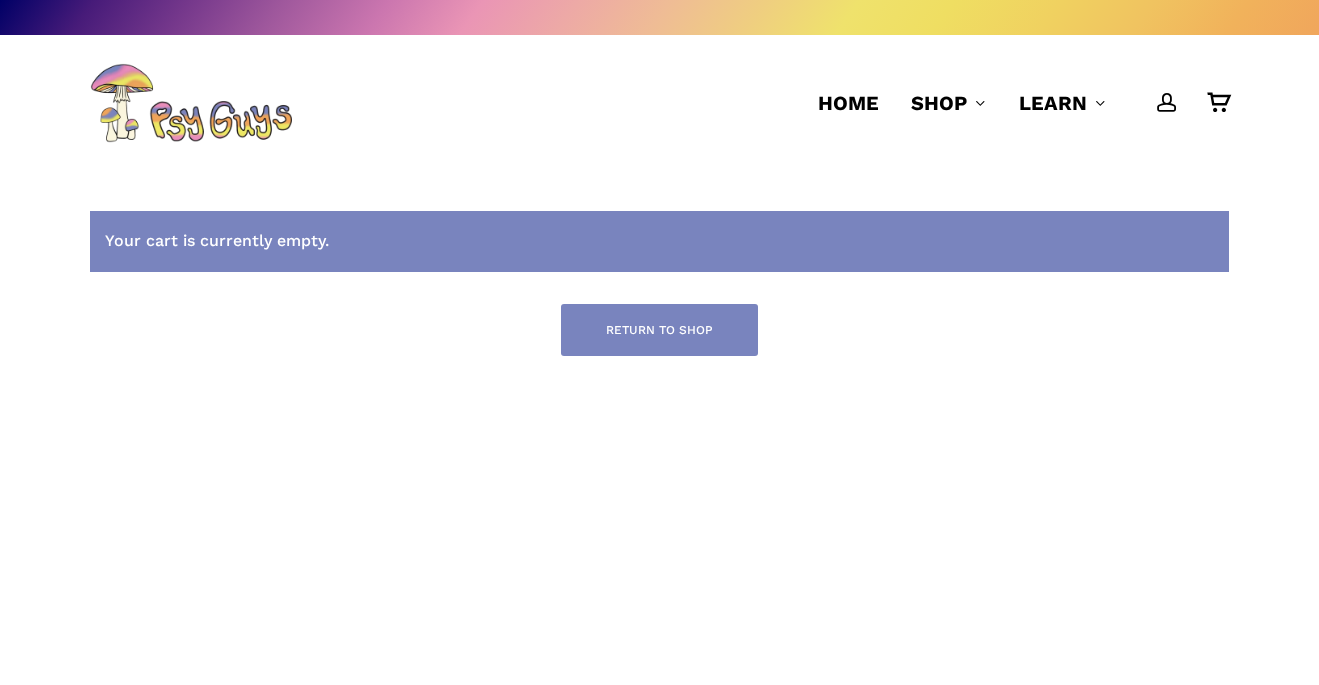 scroll, scrollTop: 0, scrollLeft: 0, axis: both 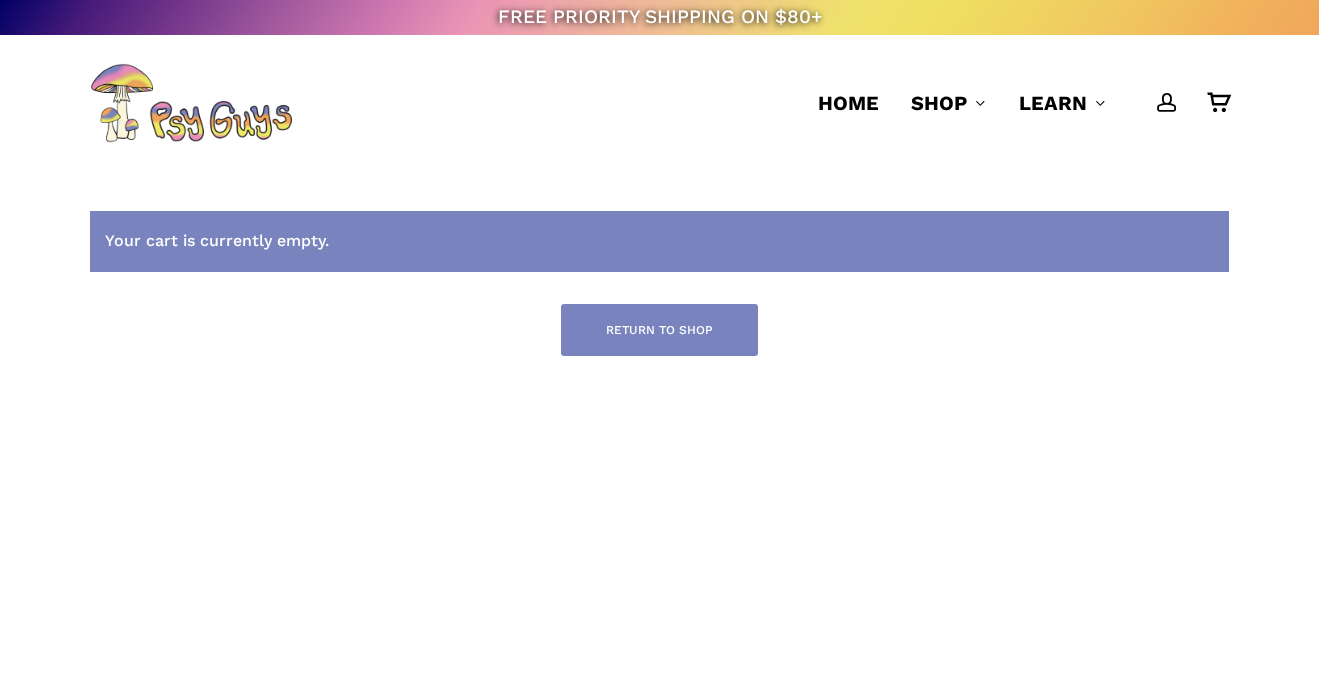 click on "Return to shop" at bounding box center [659, 330] 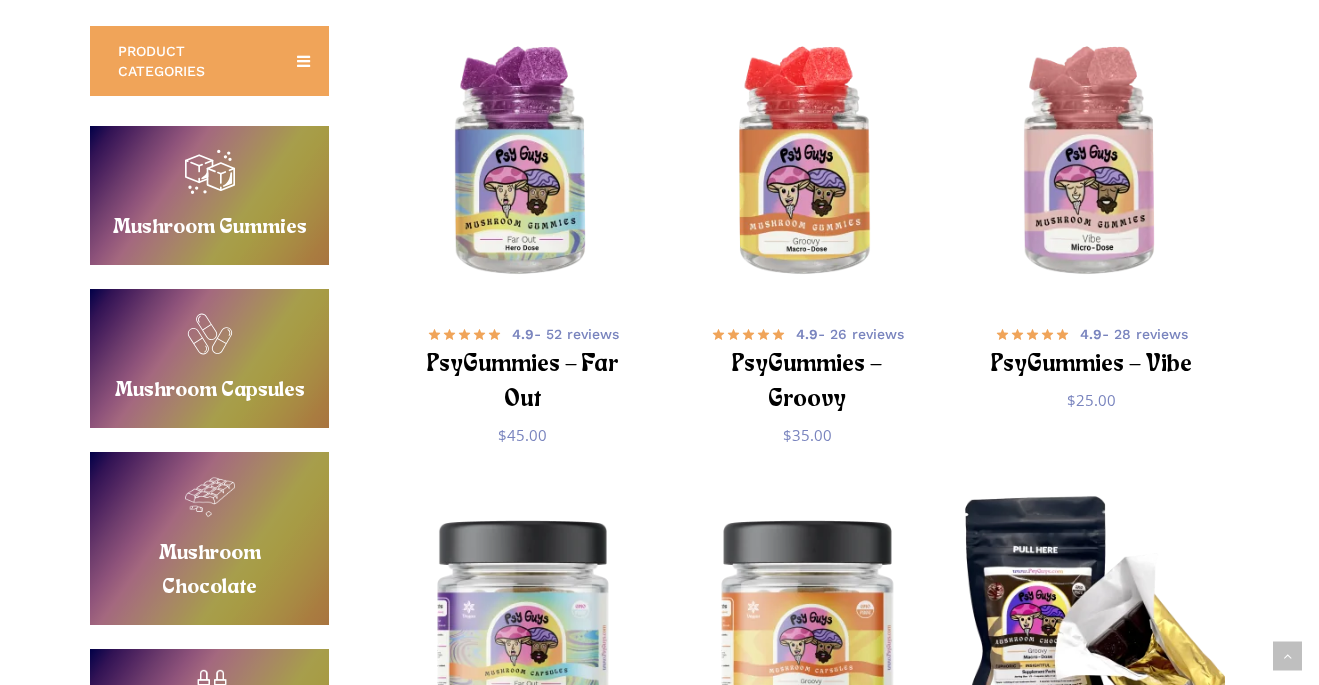 scroll, scrollTop: 482, scrollLeft: 0, axis: vertical 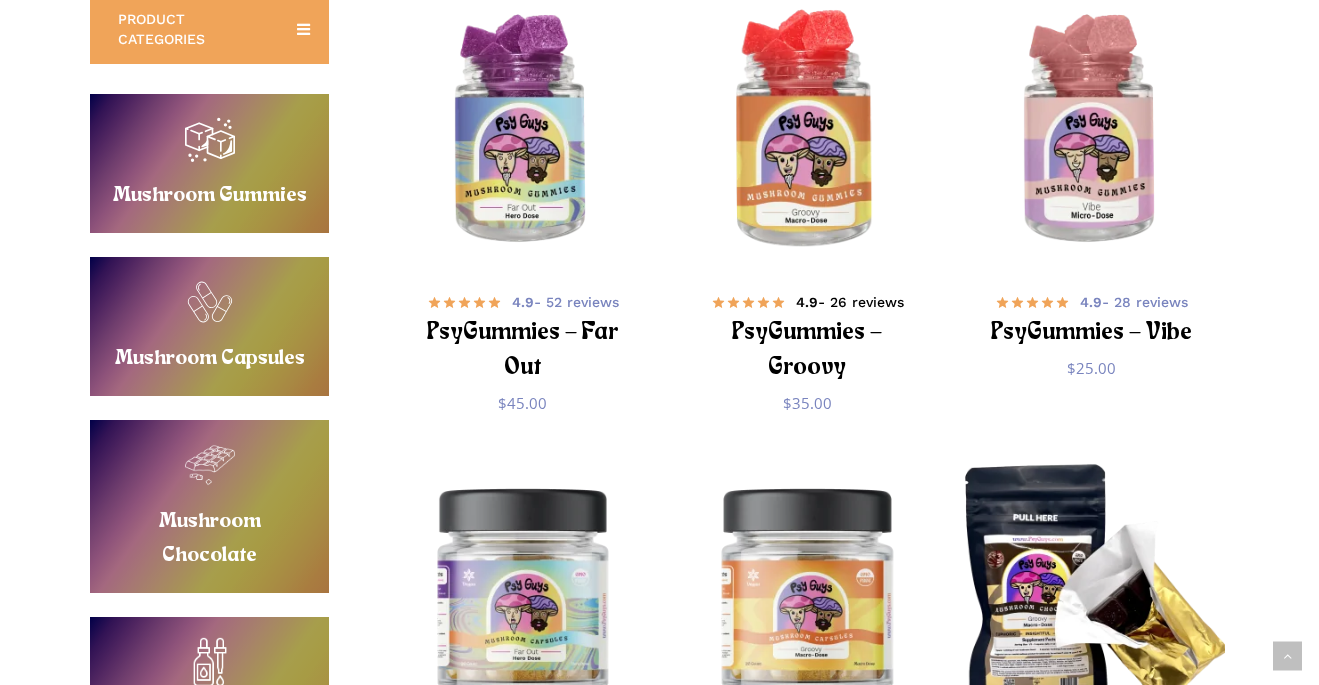 click on "PsyGummies – Groovy" at bounding box center [806, 351] 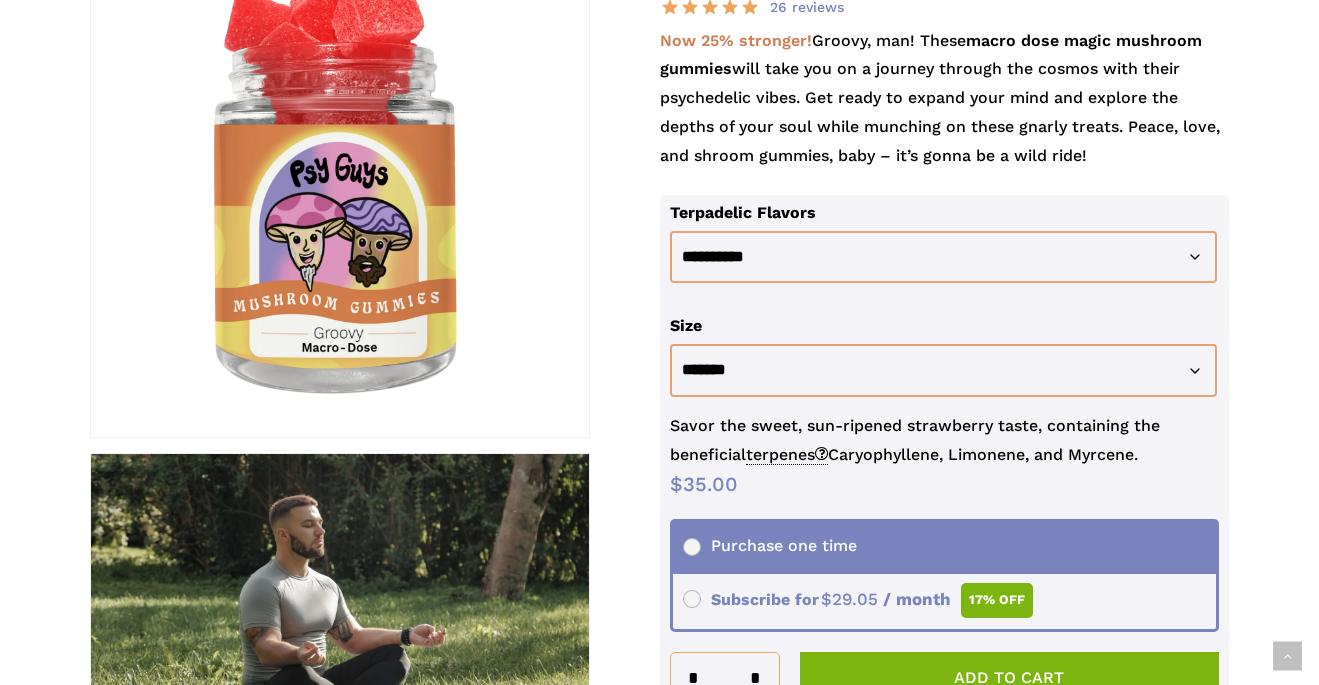 scroll, scrollTop: 392, scrollLeft: 0, axis: vertical 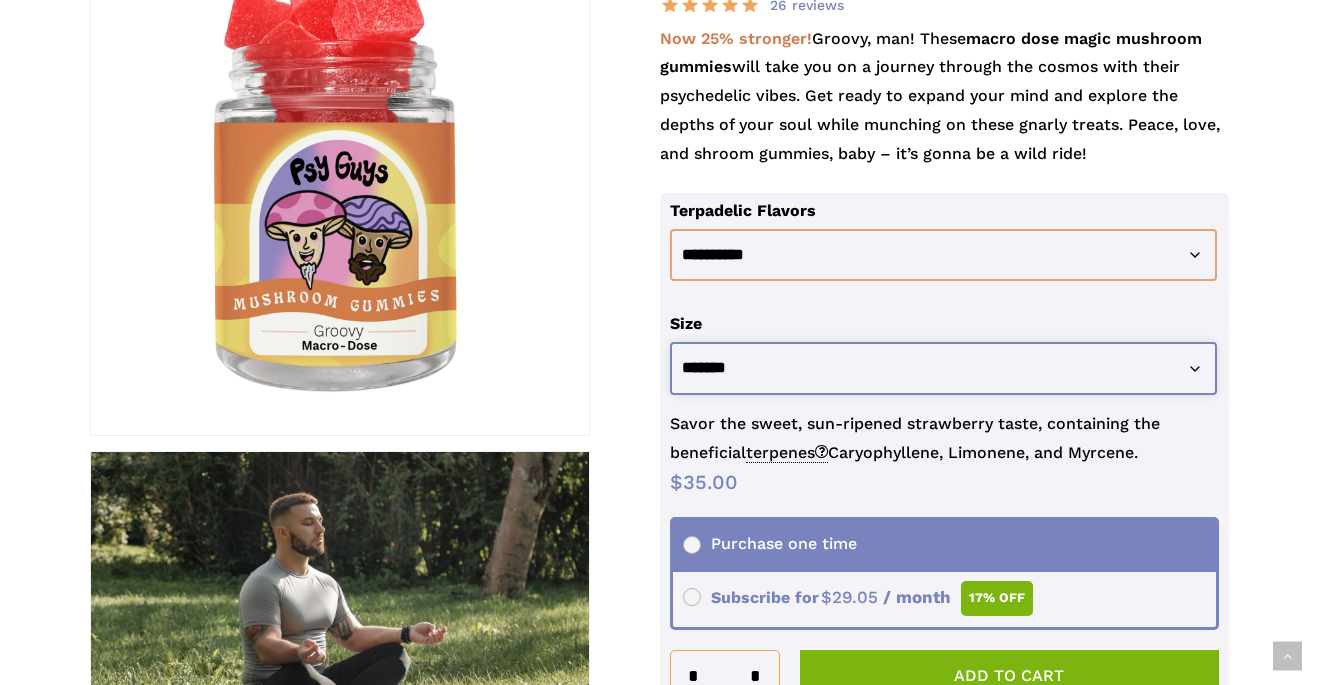 click on "**********" 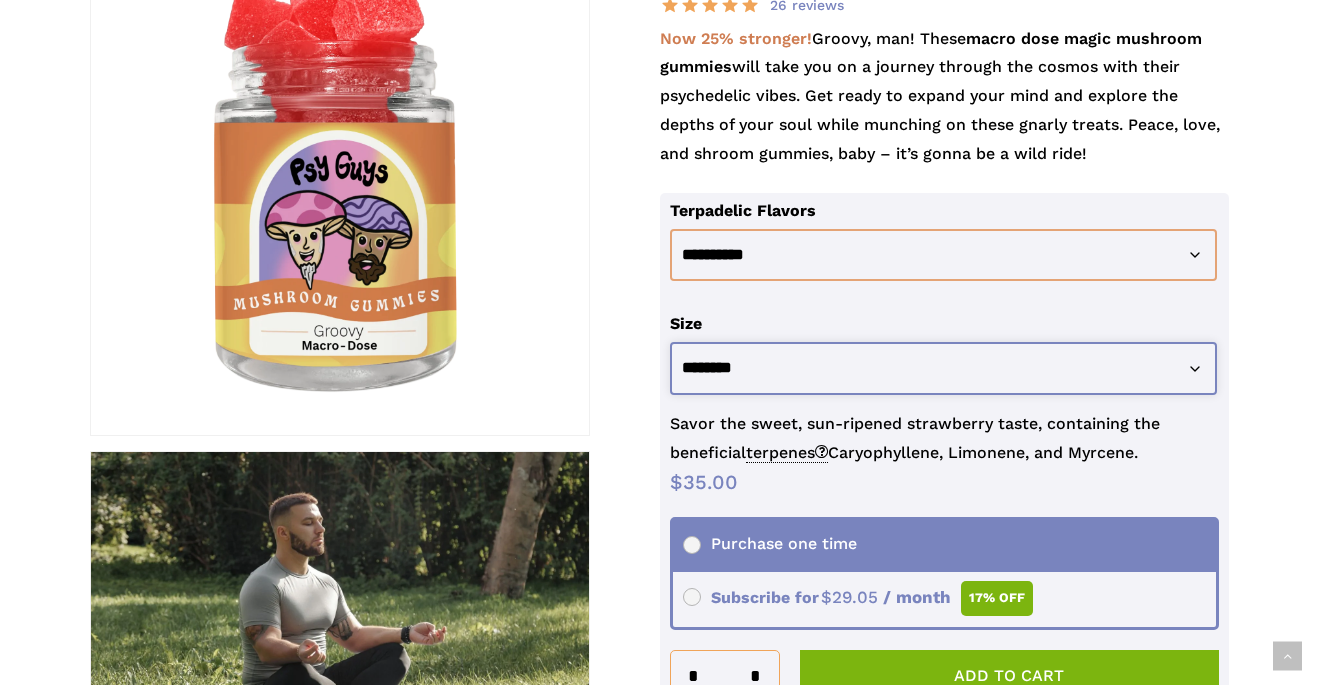 select on "********" 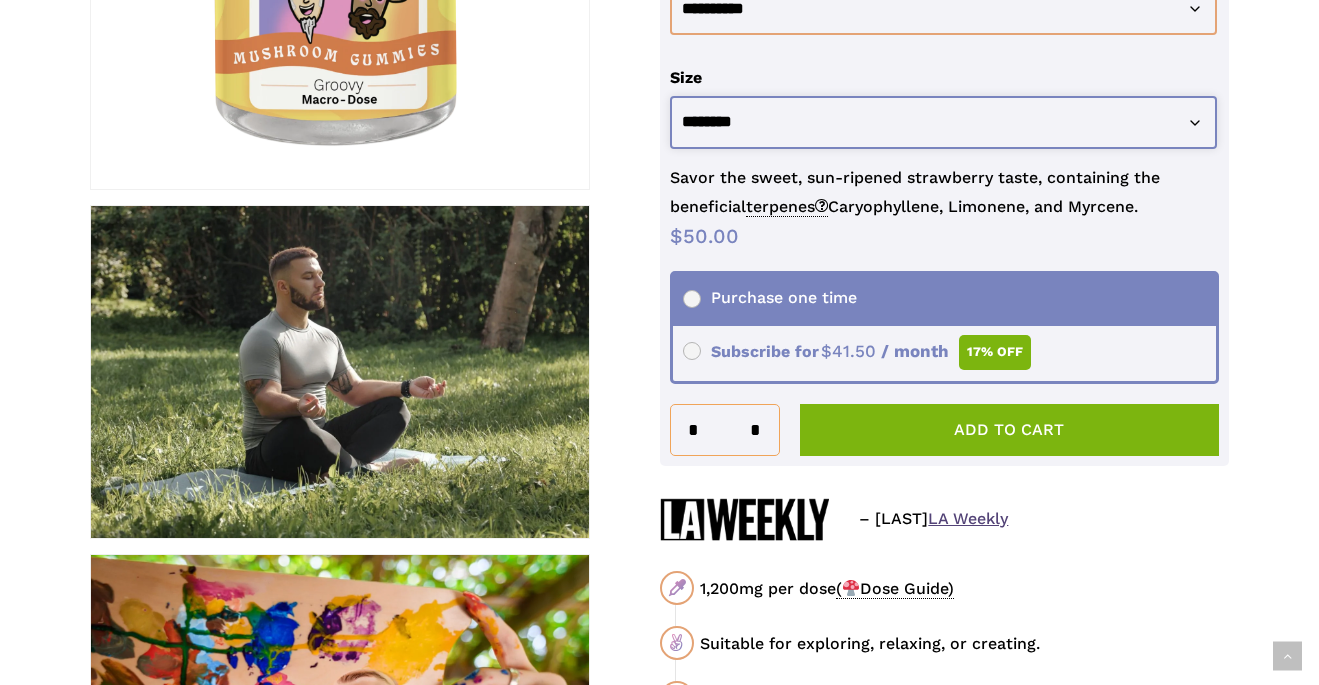 scroll, scrollTop: 642, scrollLeft: 0, axis: vertical 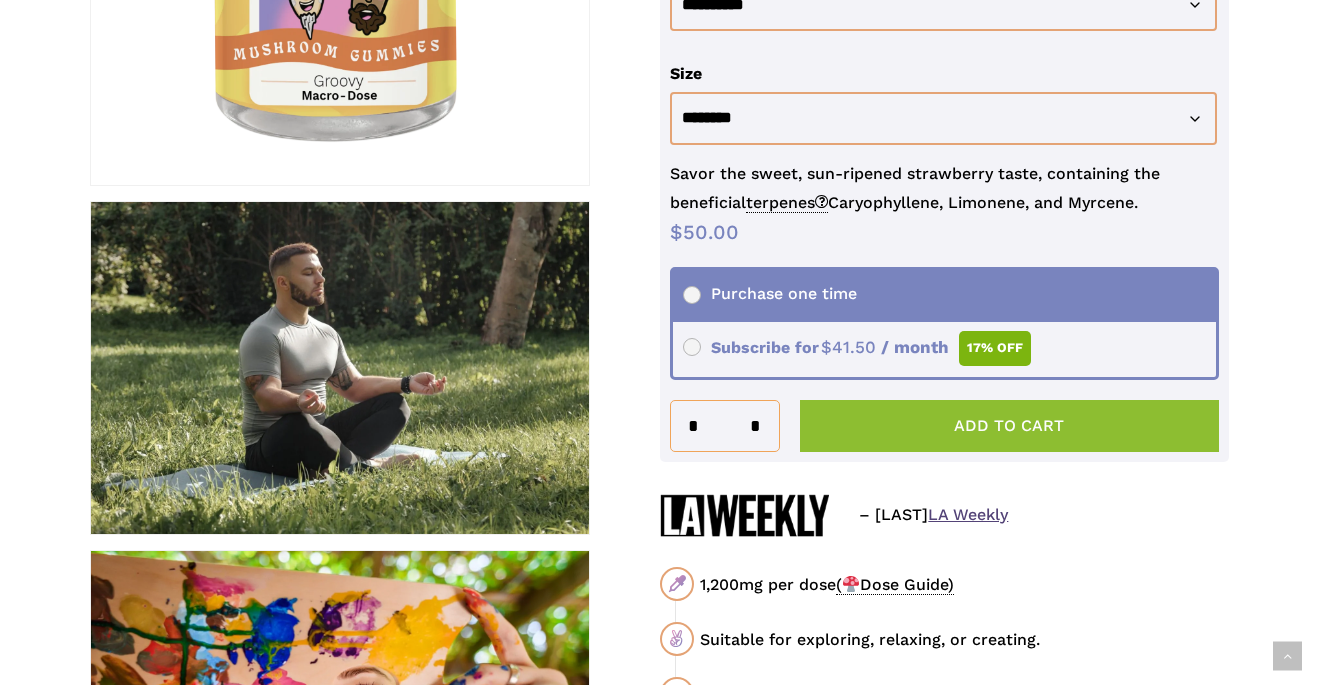 click on "Add to cart" 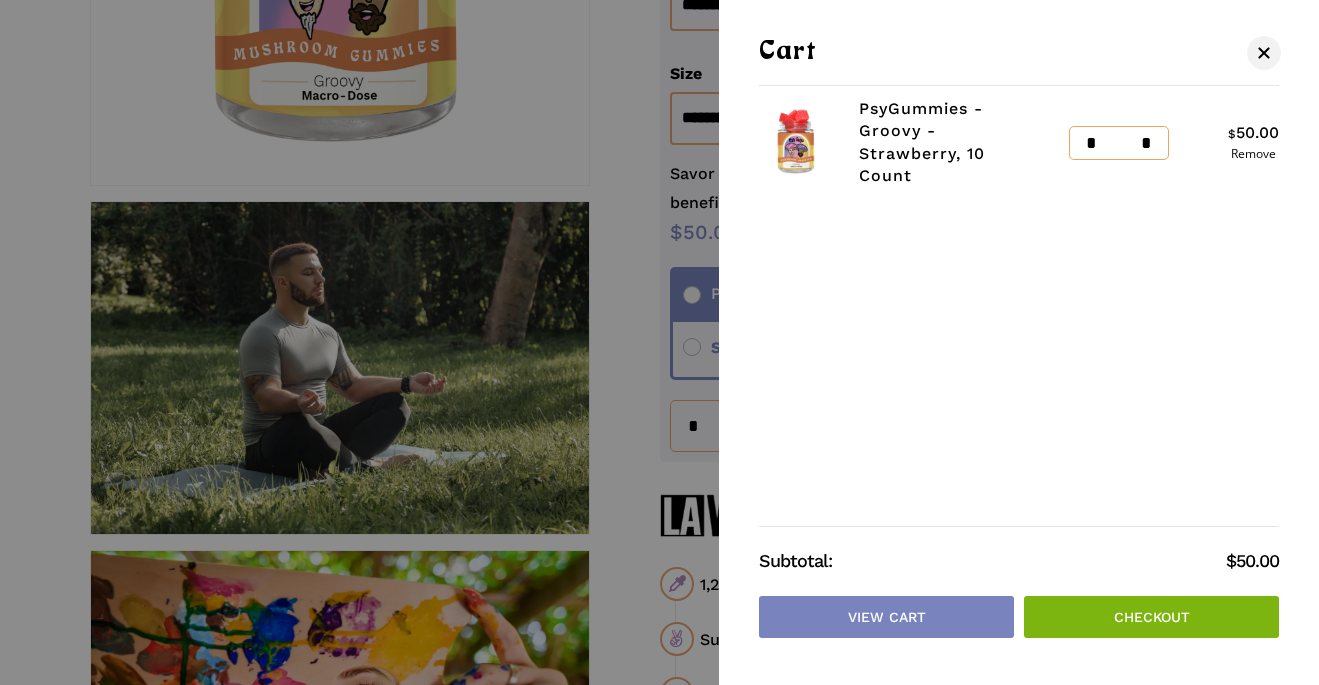 click on "Checkout" at bounding box center (1151, 617) 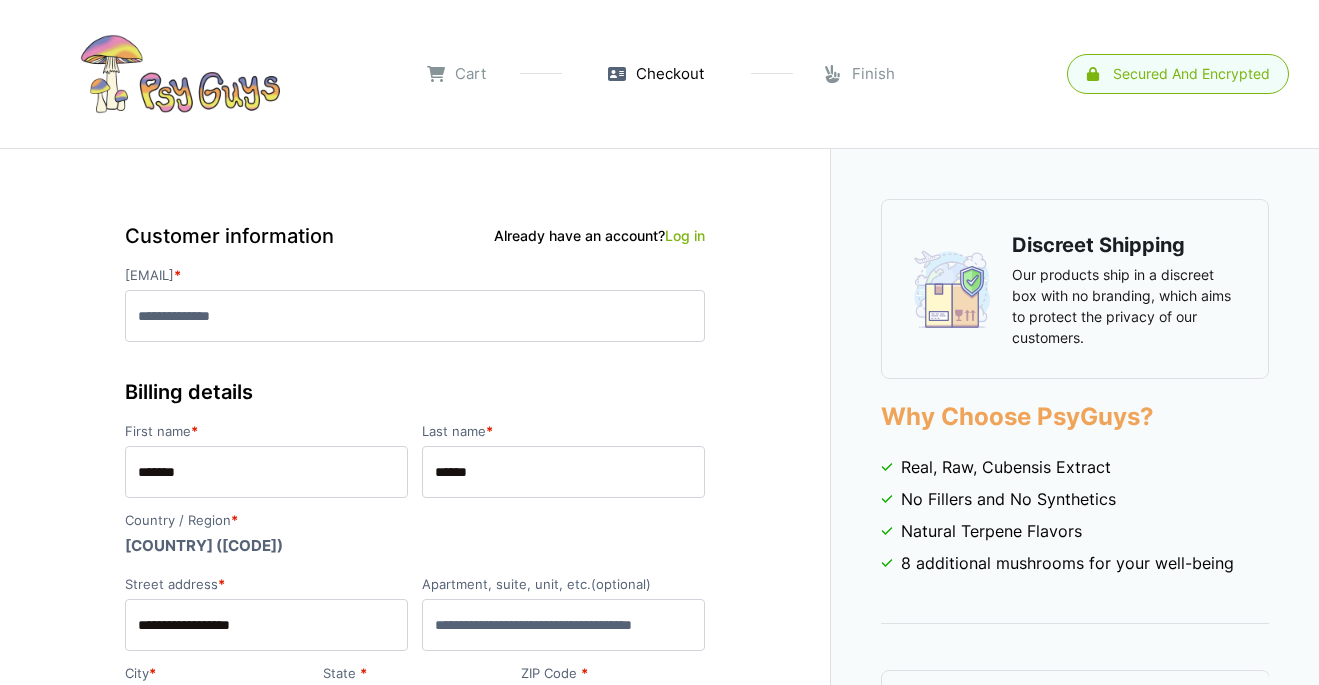 select on "**" 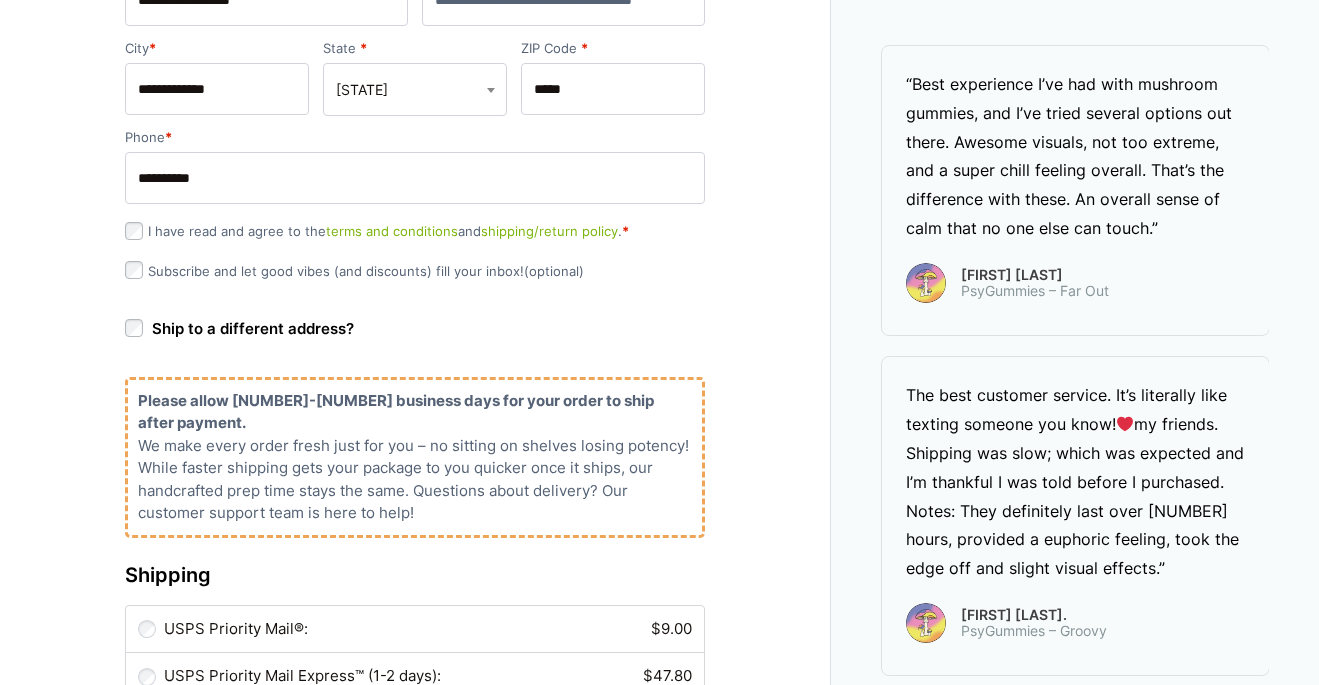 scroll, scrollTop: 642, scrollLeft: 0, axis: vertical 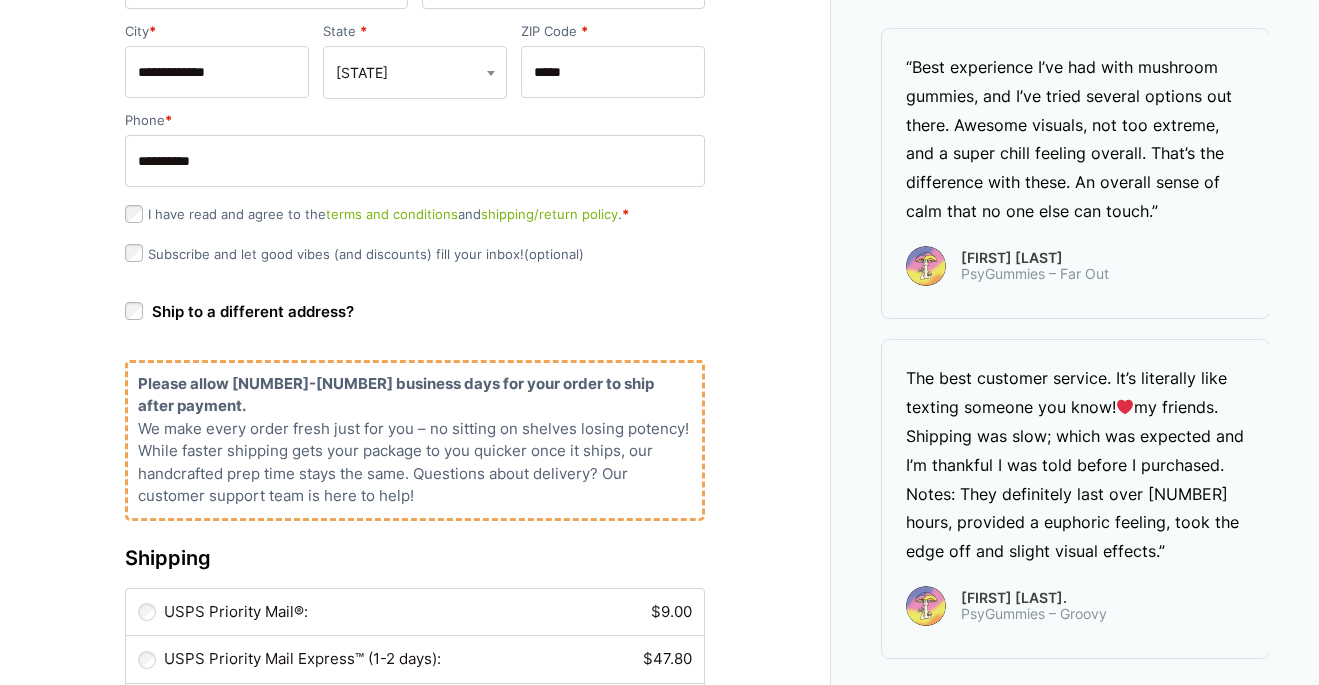 type on "**********" 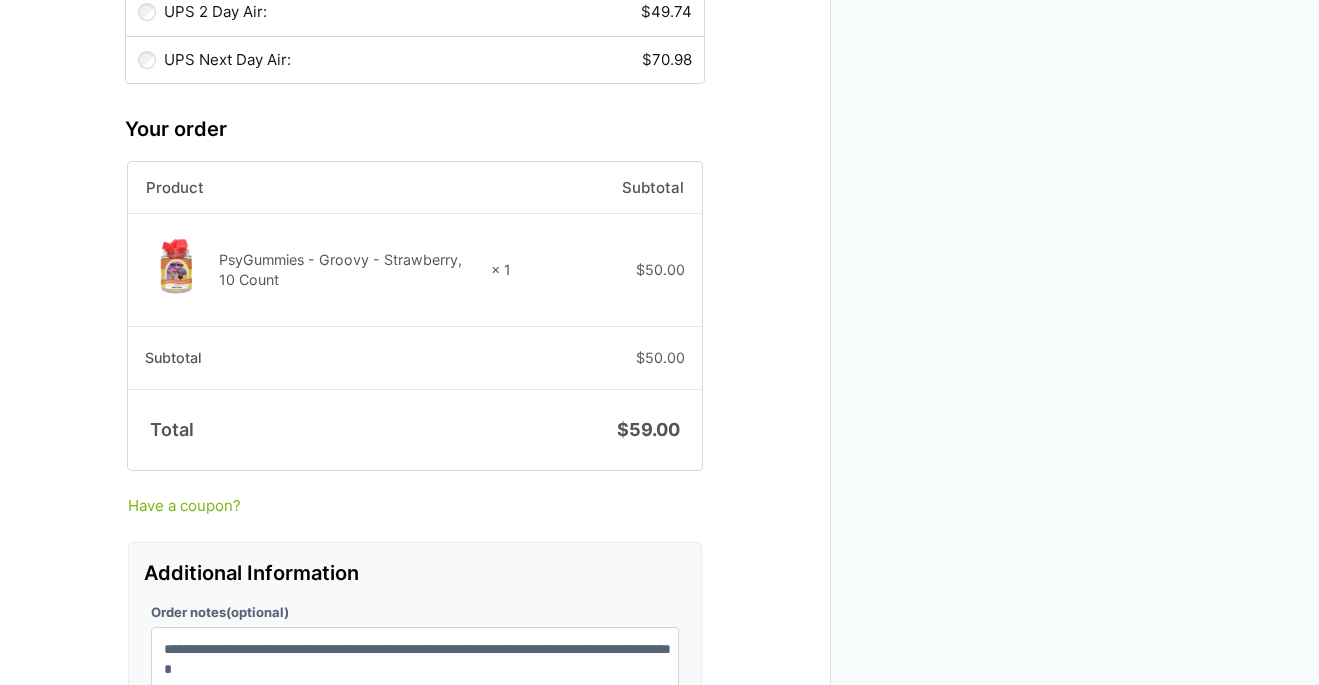 scroll, scrollTop: 1551, scrollLeft: 0, axis: vertical 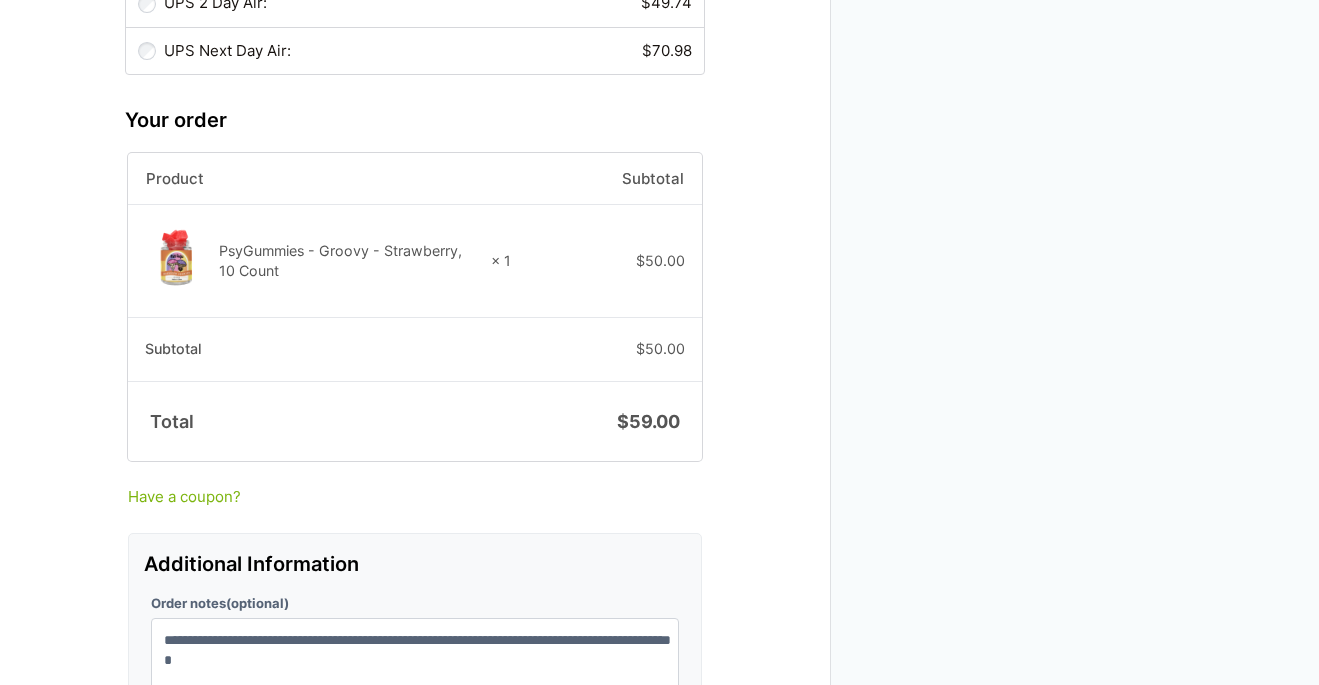 click on "Have a coupon?" at bounding box center (415, 497) 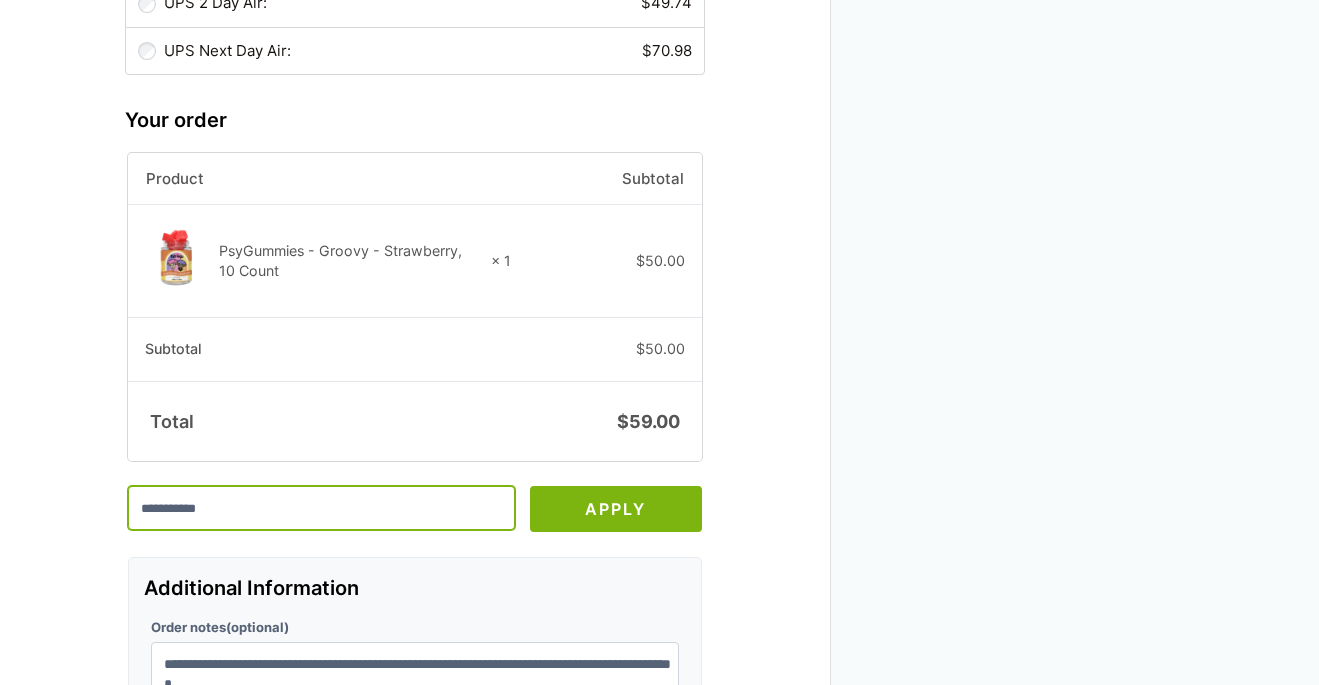 click at bounding box center (321, 508) 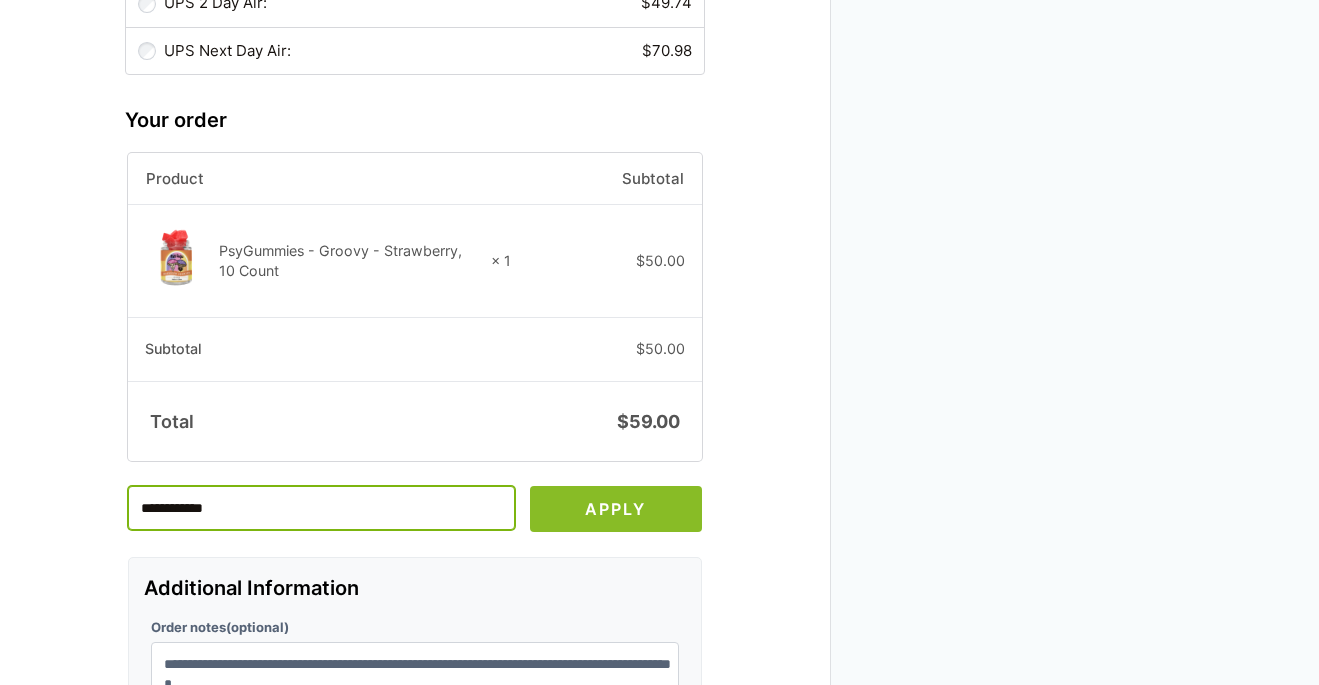 type on "**********" 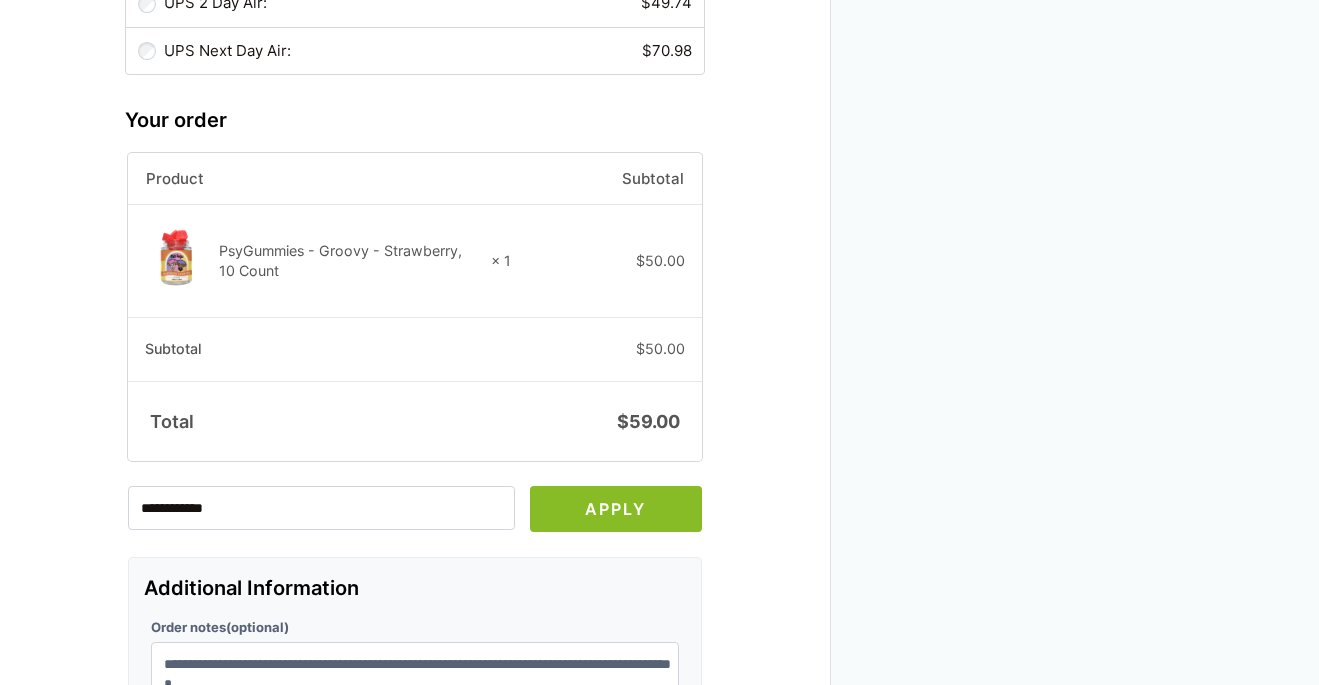 click on "Apply" at bounding box center [616, 509] 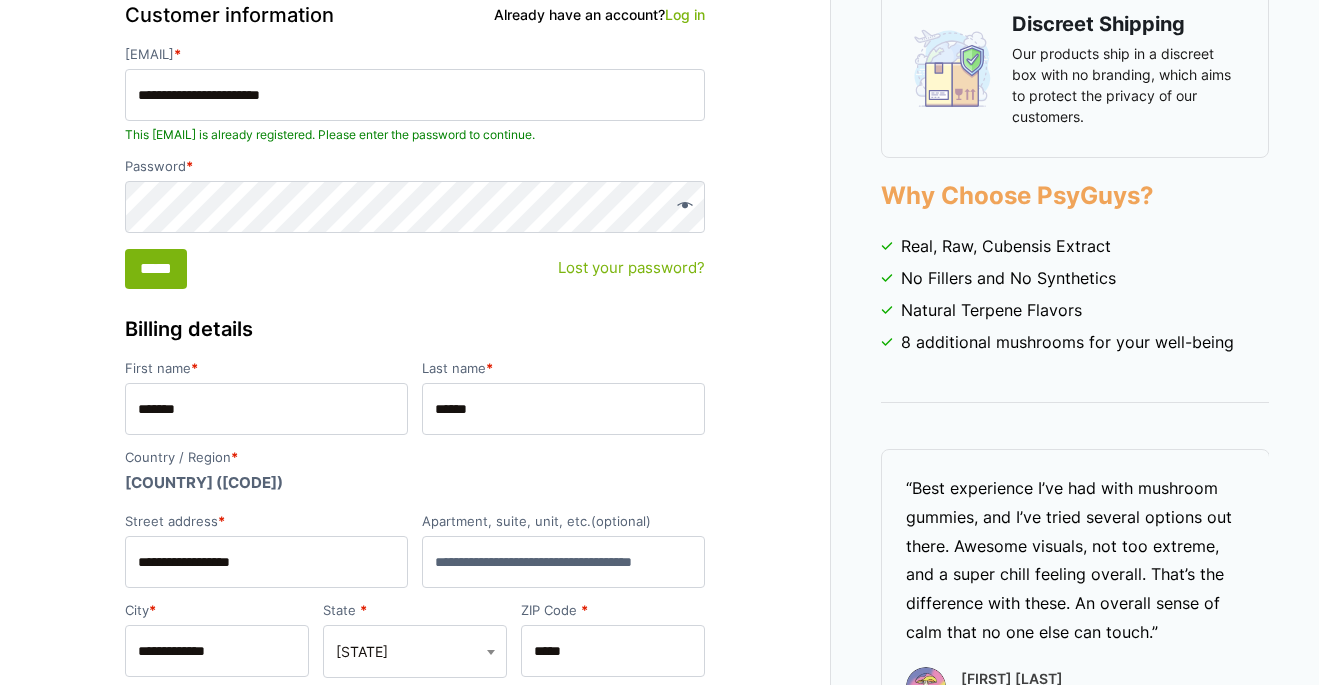 scroll, scrollTop: 0, scrollLeft: 0, axis: both 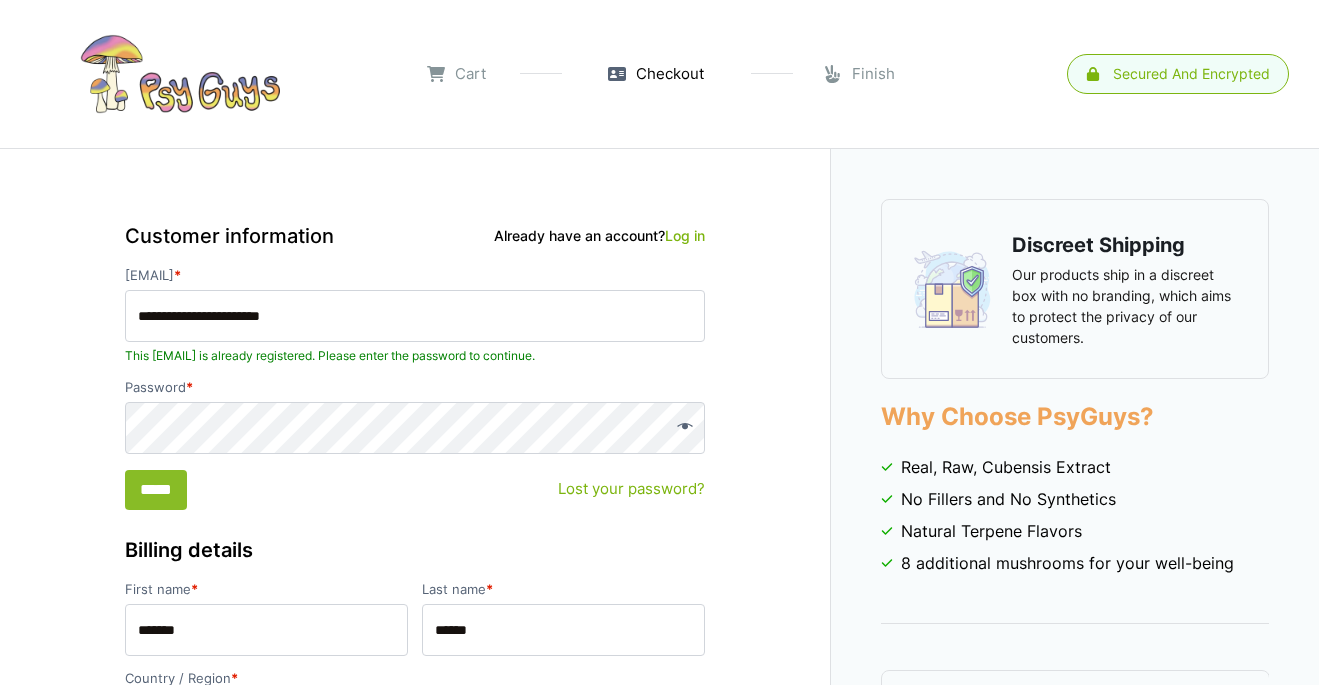 click on "*****" at bounding box center [156, 490] 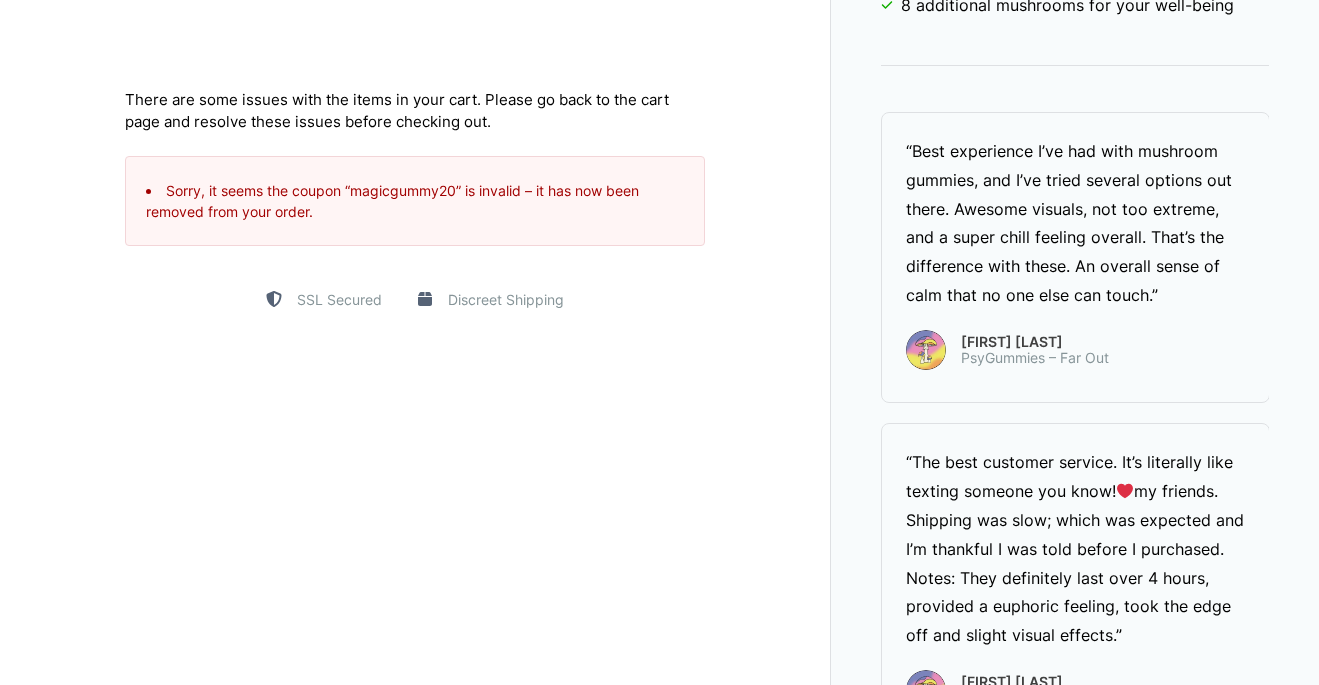 scroll, scrollTop: 591, scrollLeft: 0, axis: vertical 